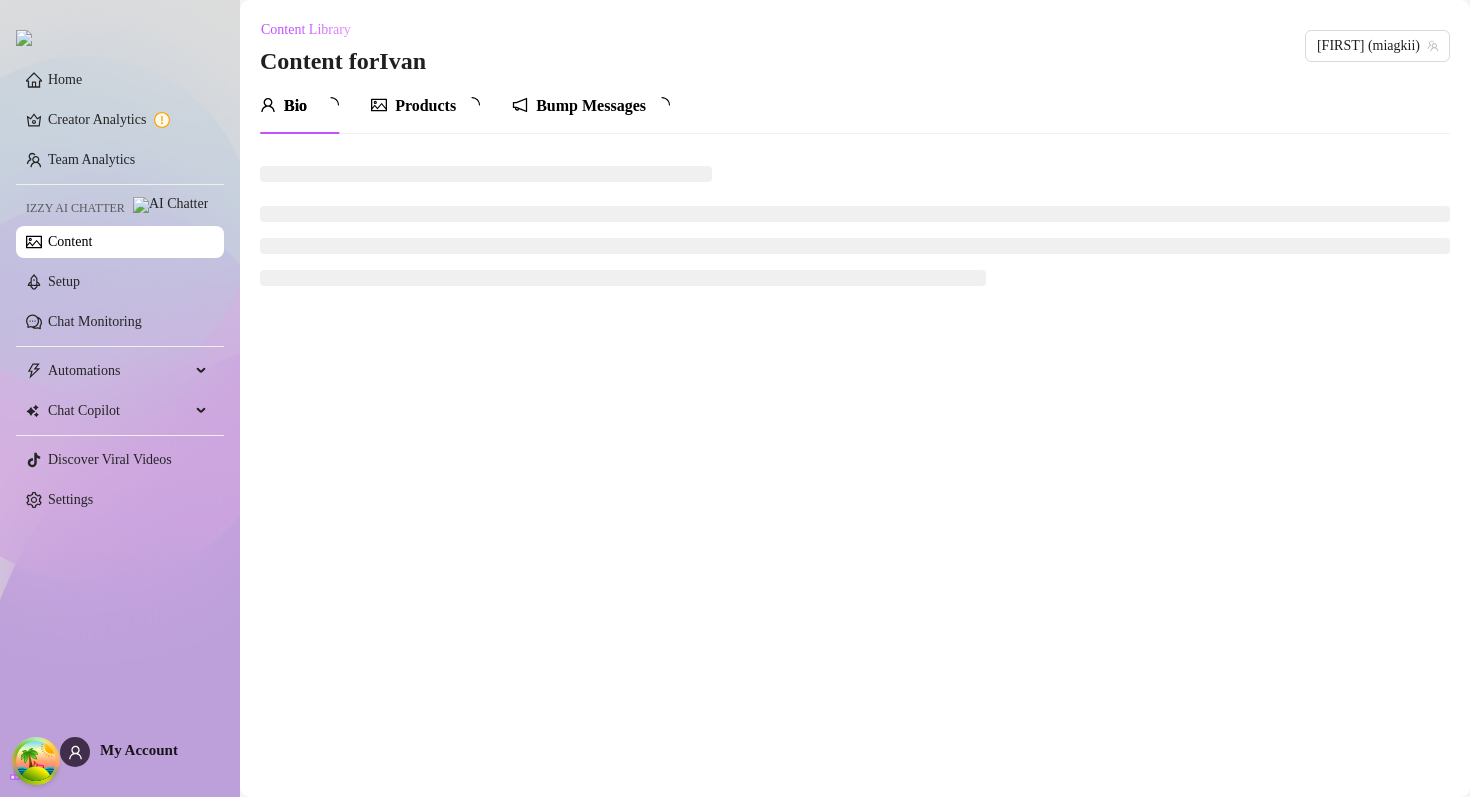 scroll, scrollTop: 0, scrollLeft: 0, axis: both 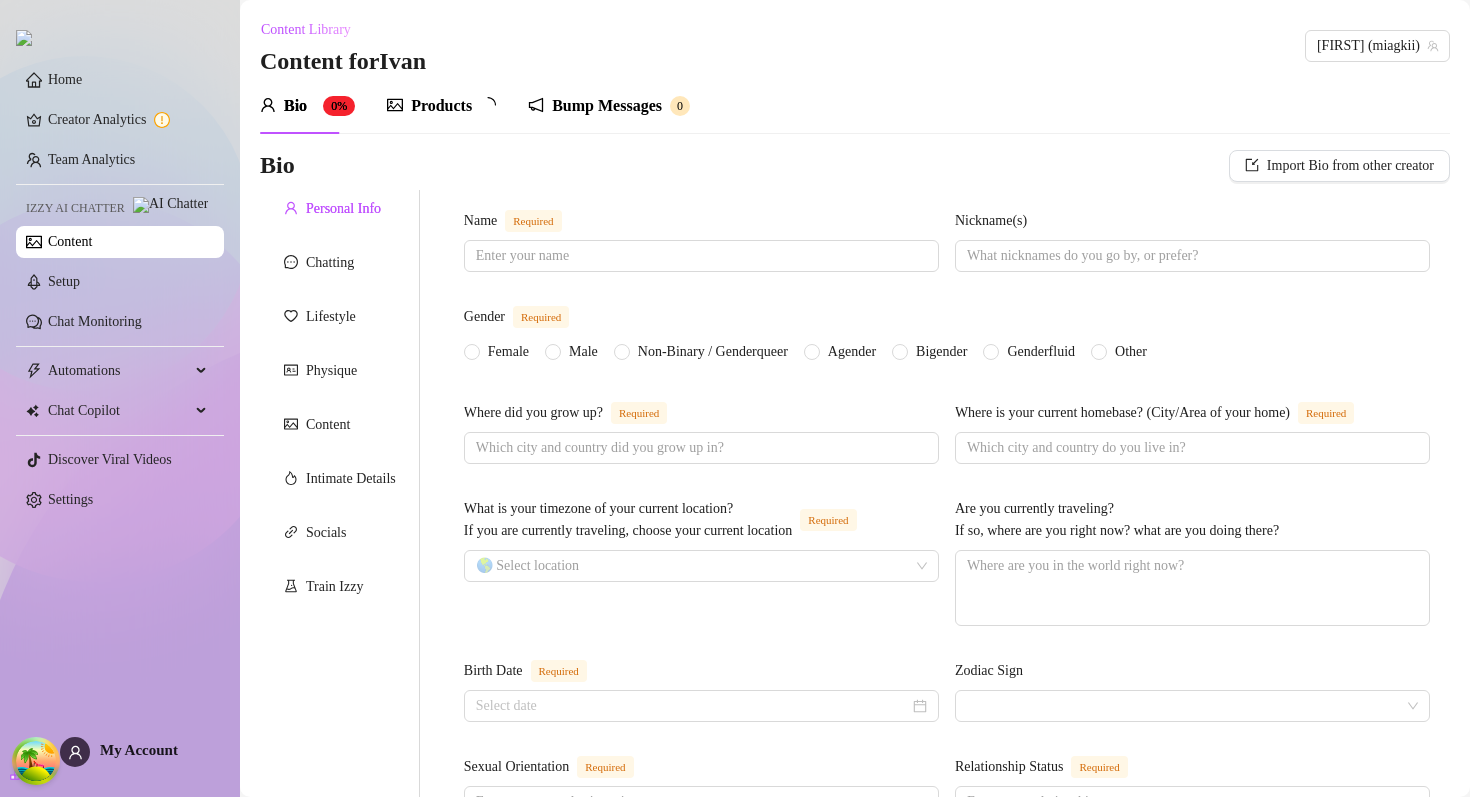 type 